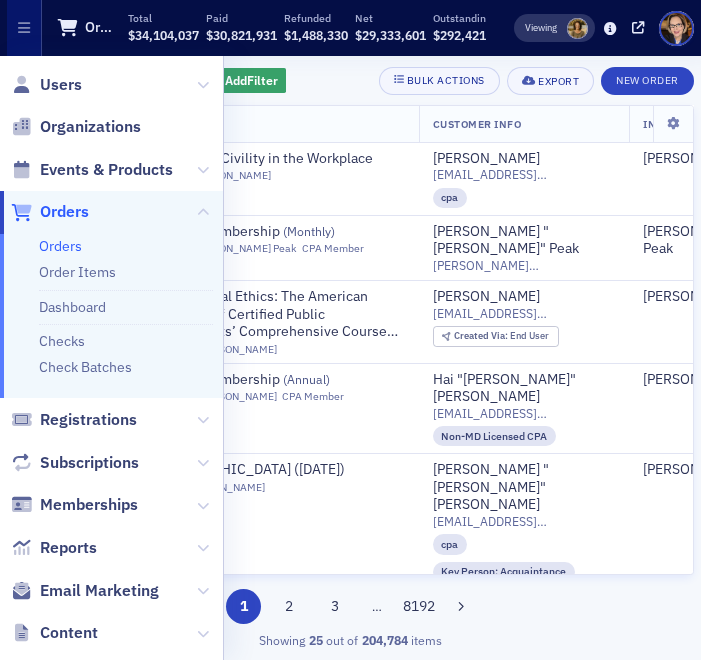 scroll, scrollTop: 0, scrollLeft: 0, axis: both 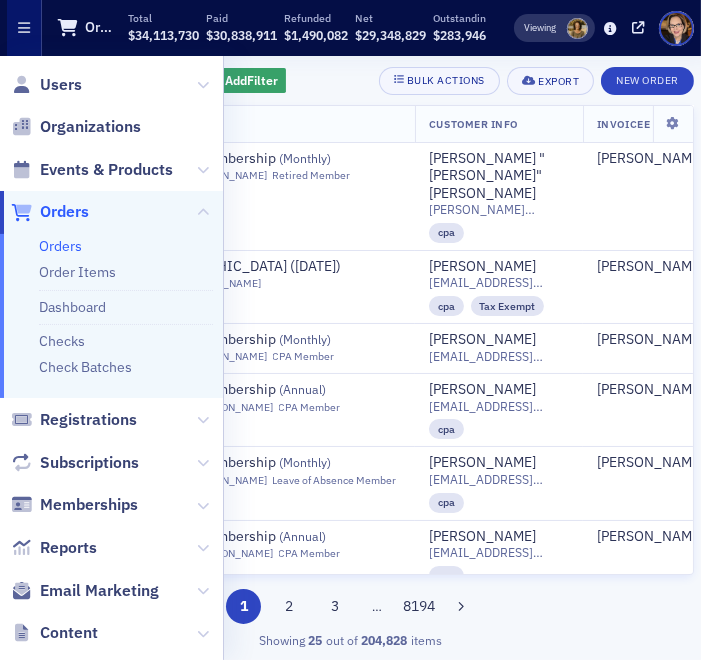click on "Orders" 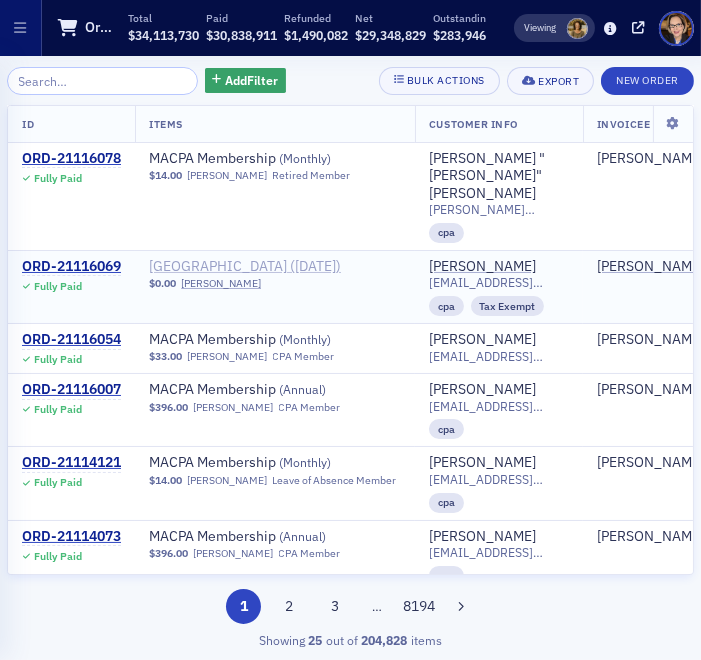 click on "[GEOGRAPHIC_DATA] ([DATE])" 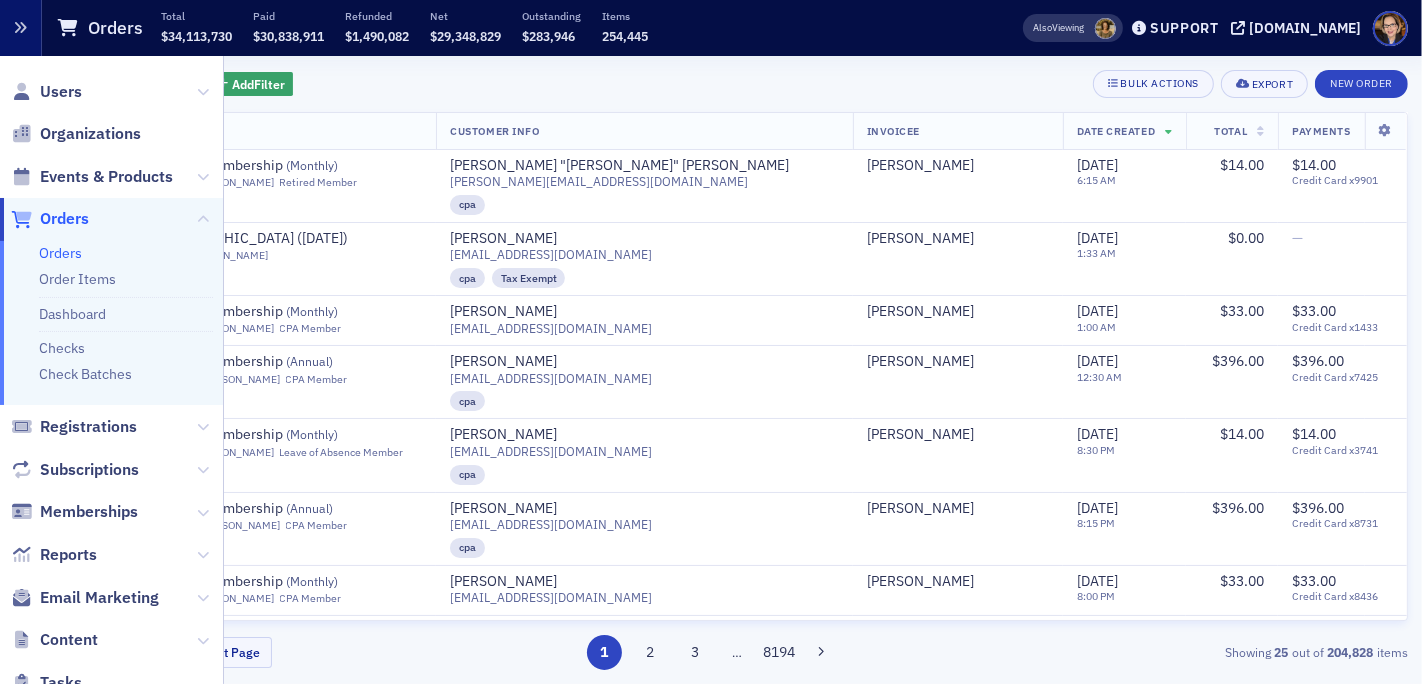 click 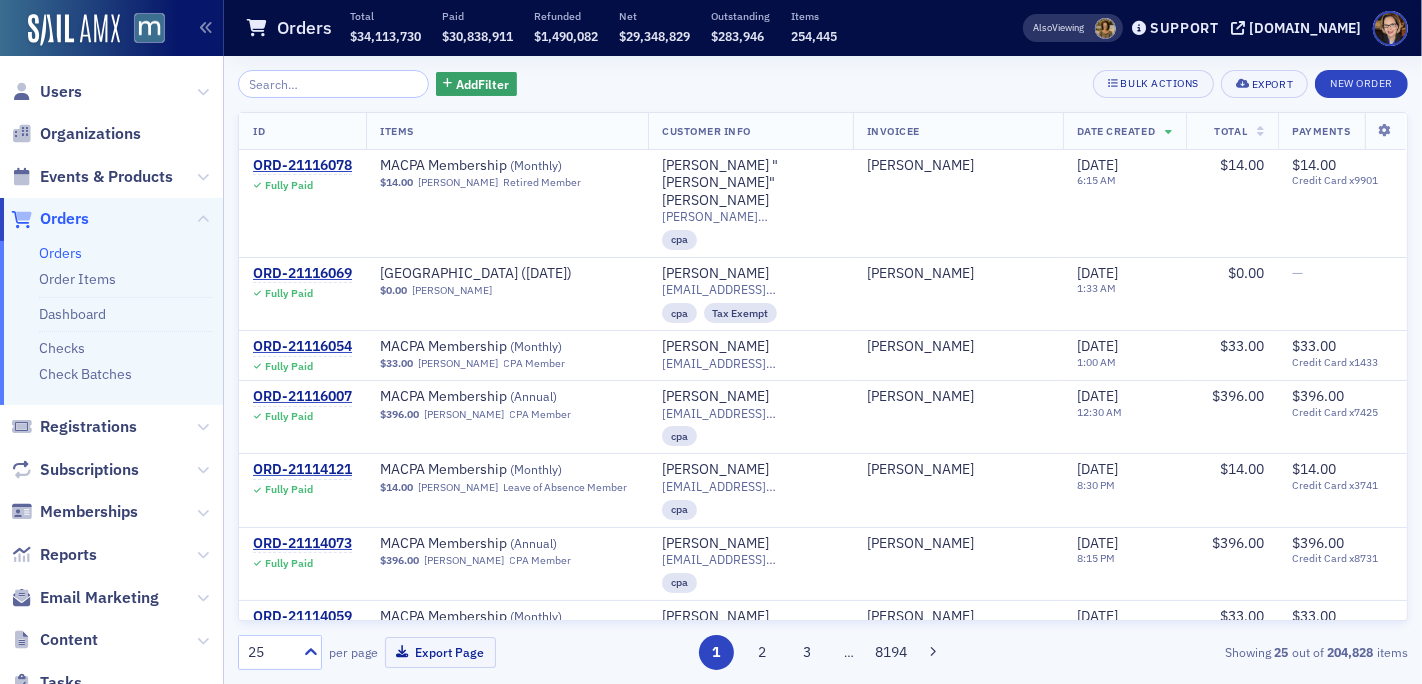click on "Orders" 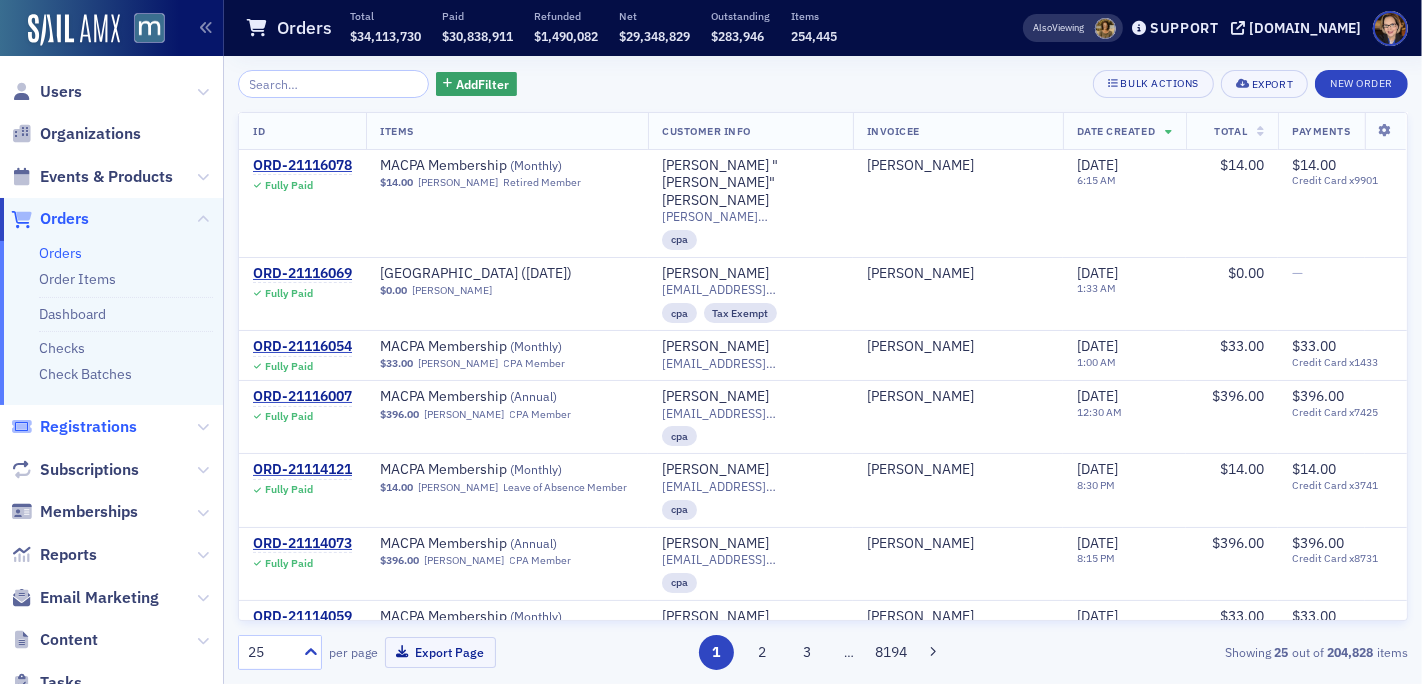 click on "Registrations" 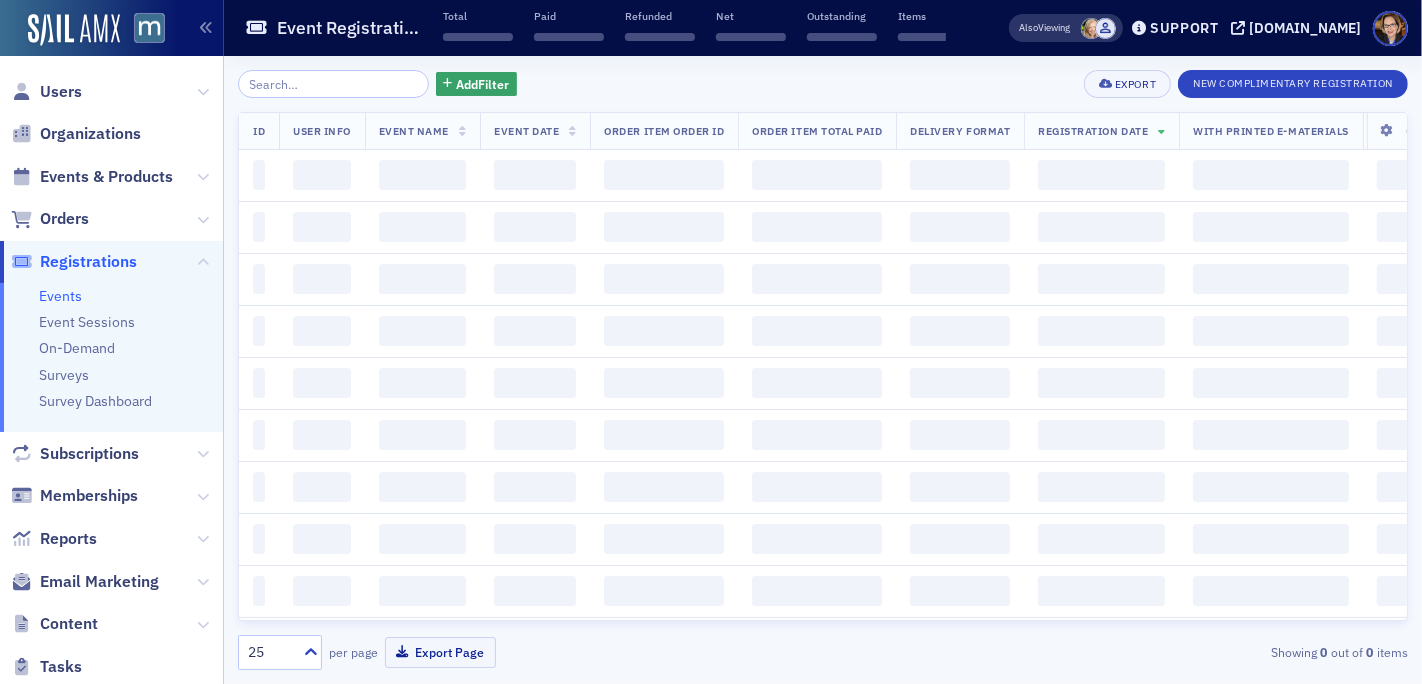 click 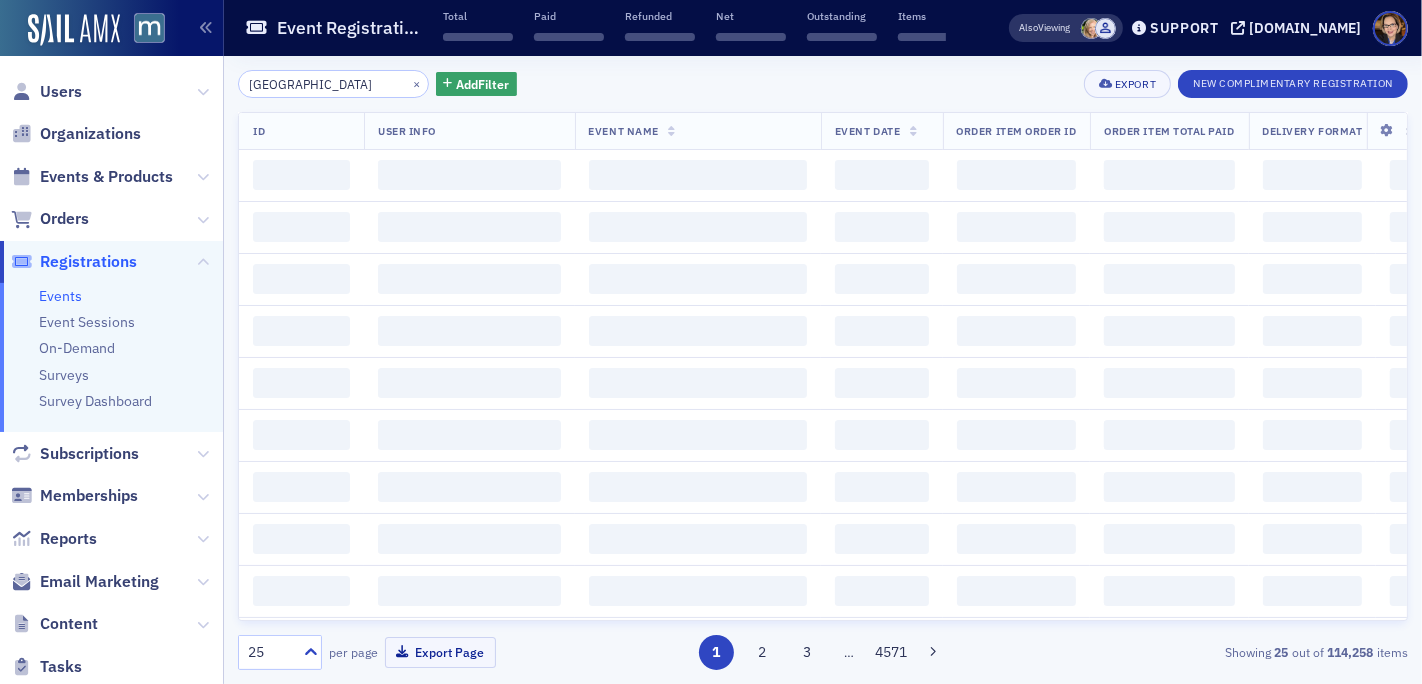 type on "town hall" 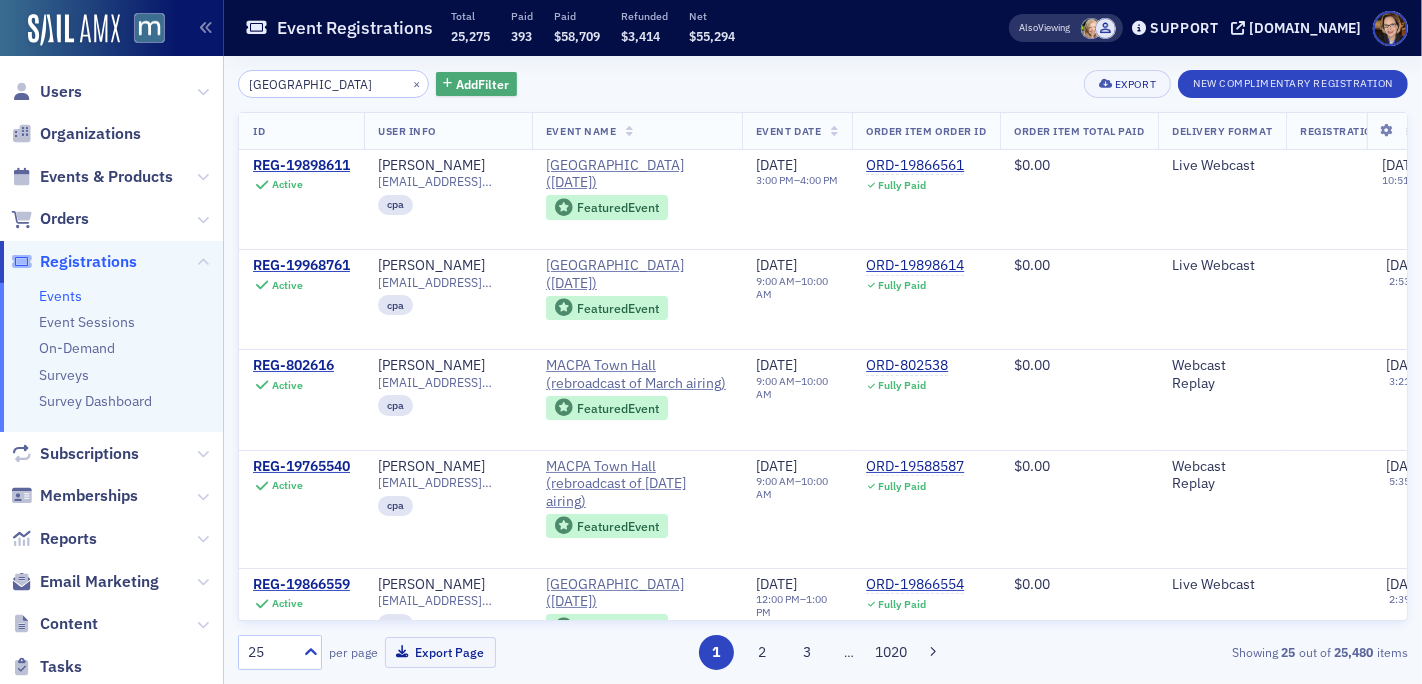 click on "Add  Filter" 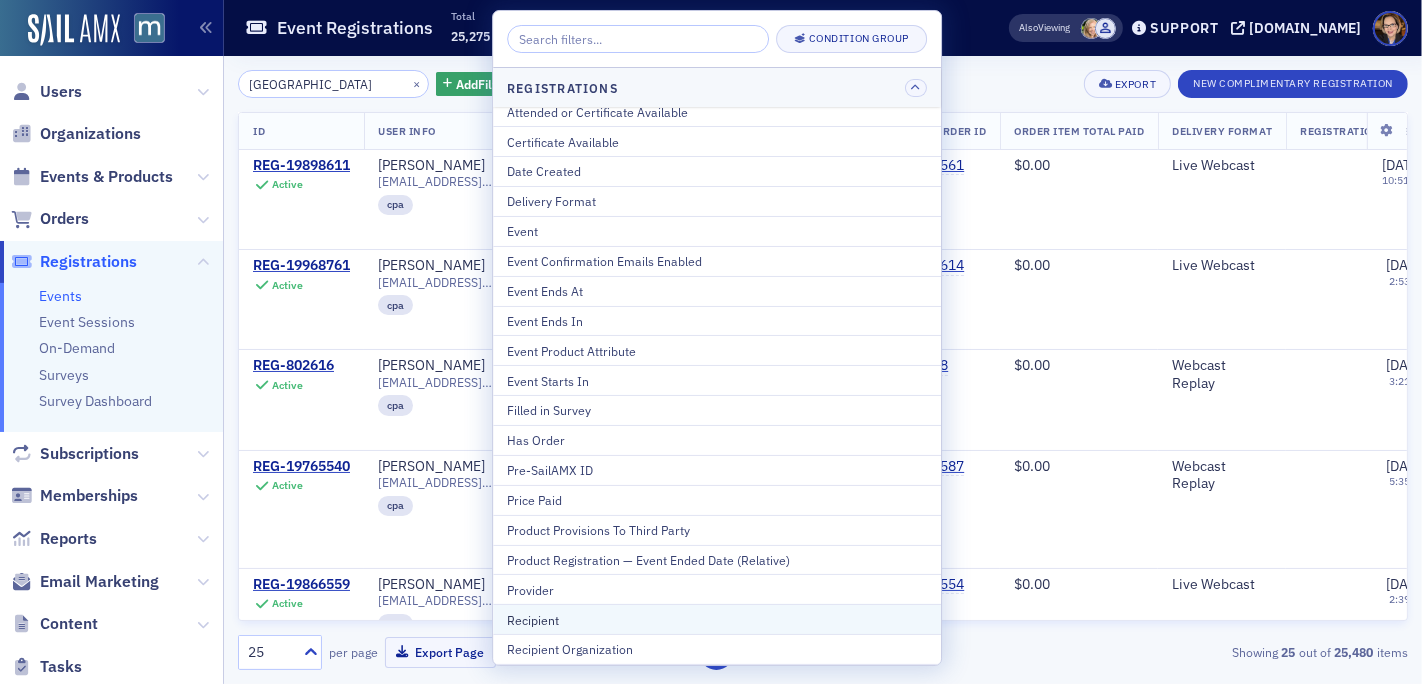 scroll, scrollTop: 0, scrollLeft: 0, axis: both 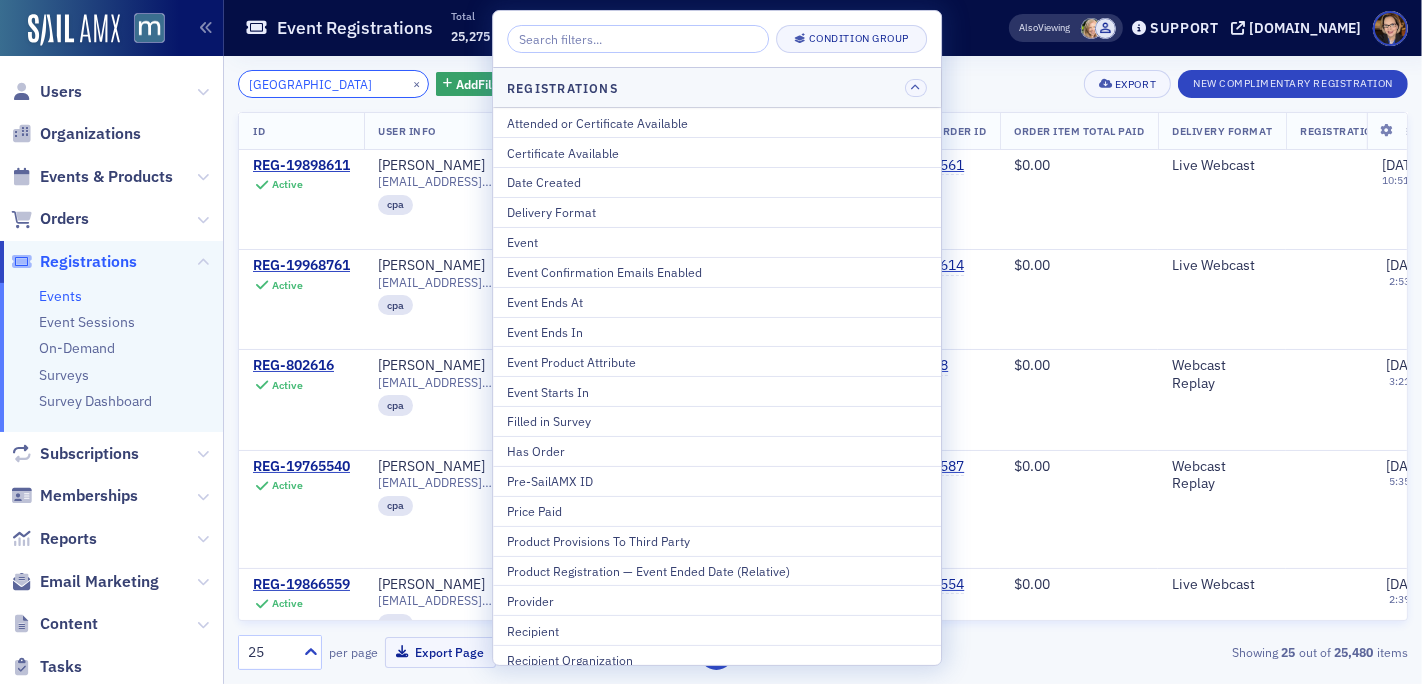 click on "town hall" 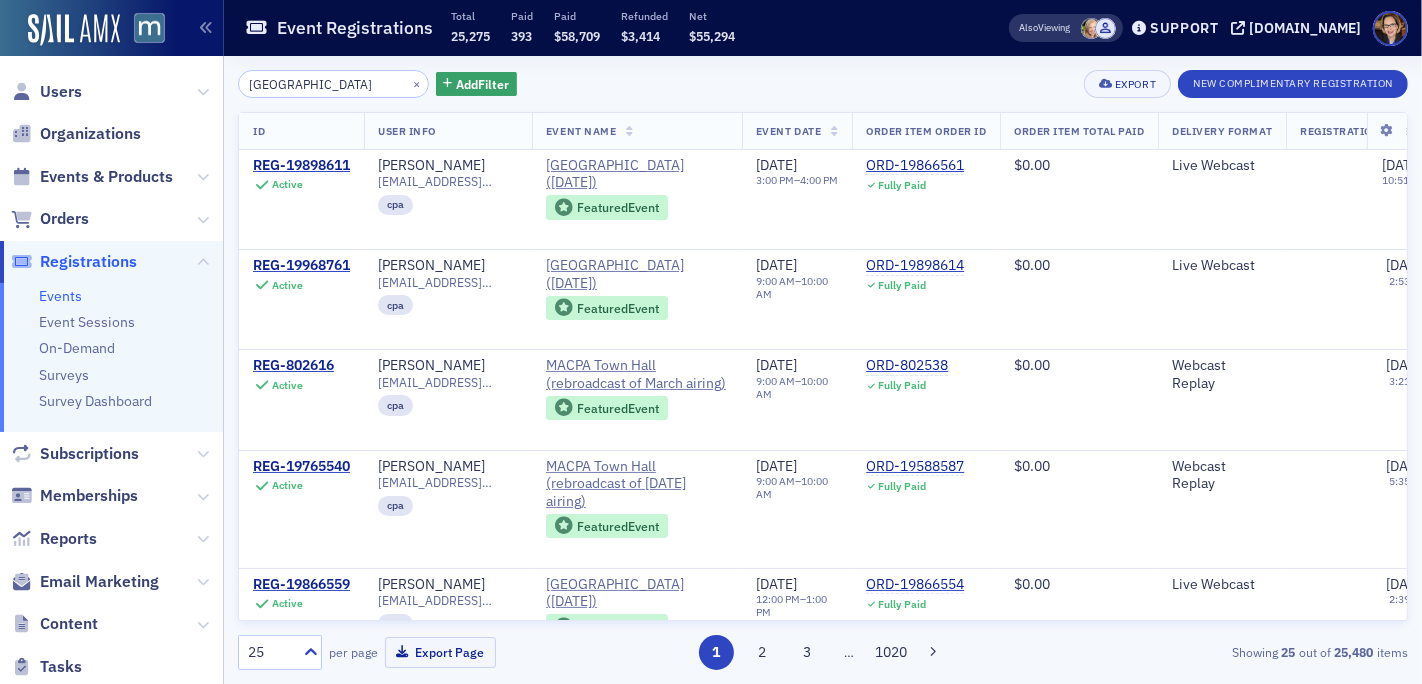 click on "Registrations" 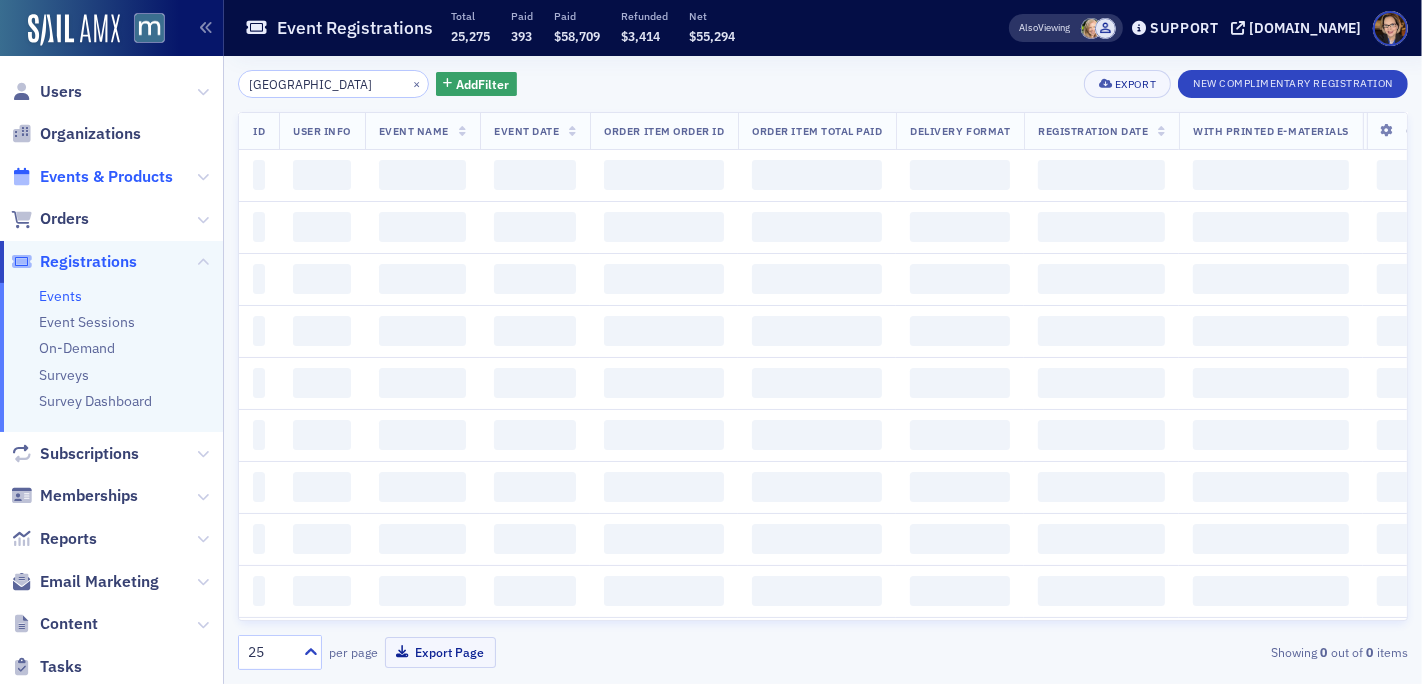 click on "Events & Products" 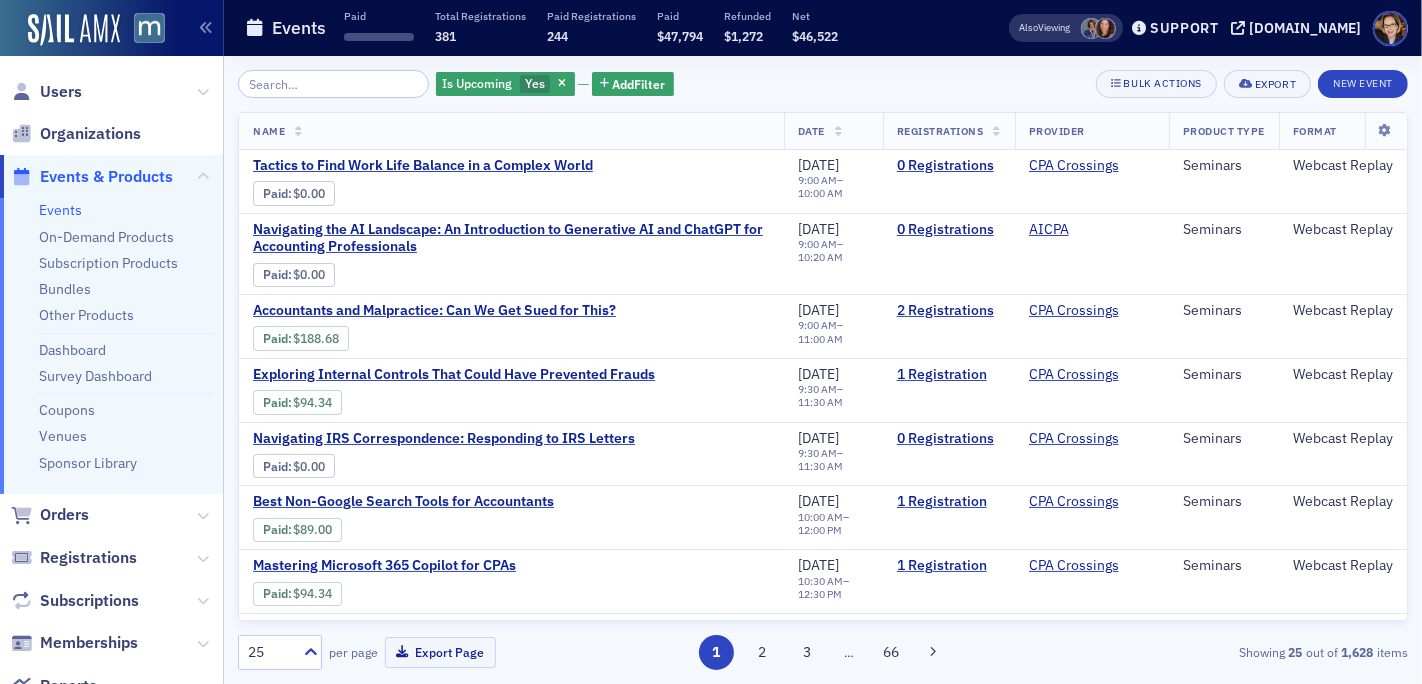 click 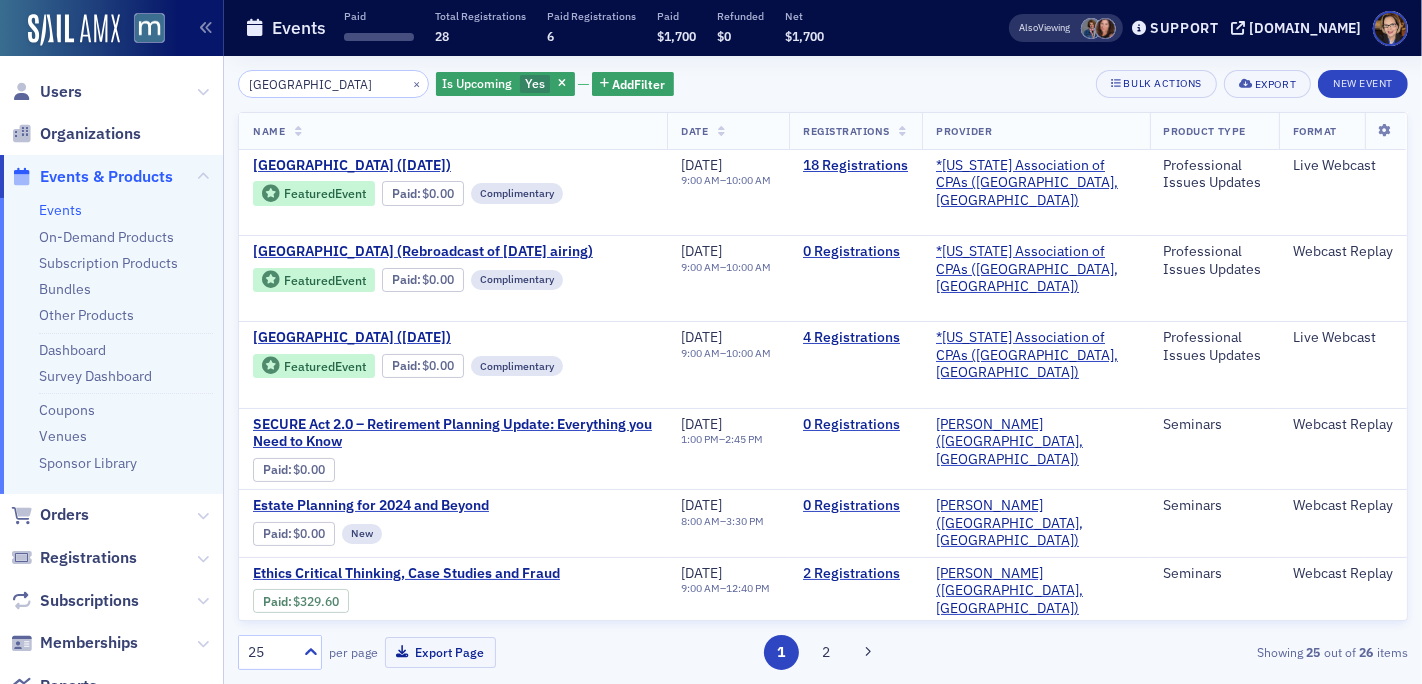 type on "town hall" 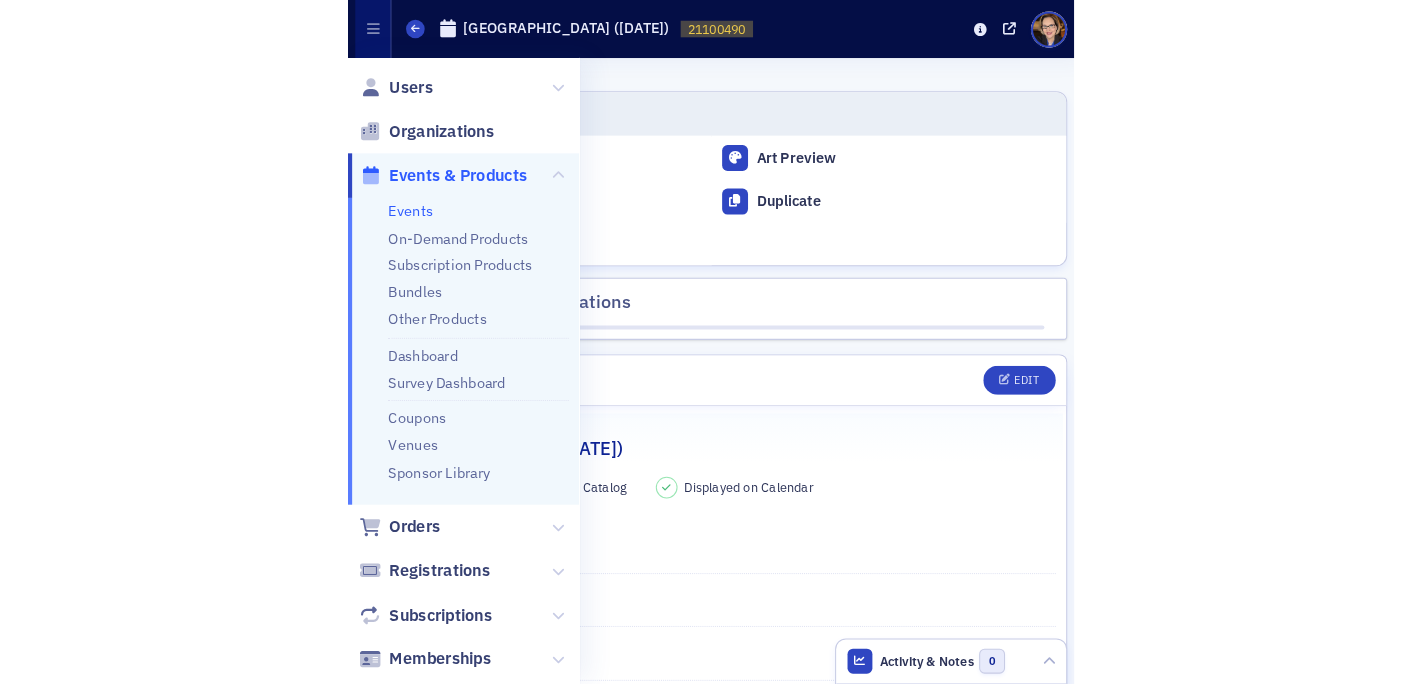 scroll, scrollTop: 0, scrollLeft: 0, axis: both 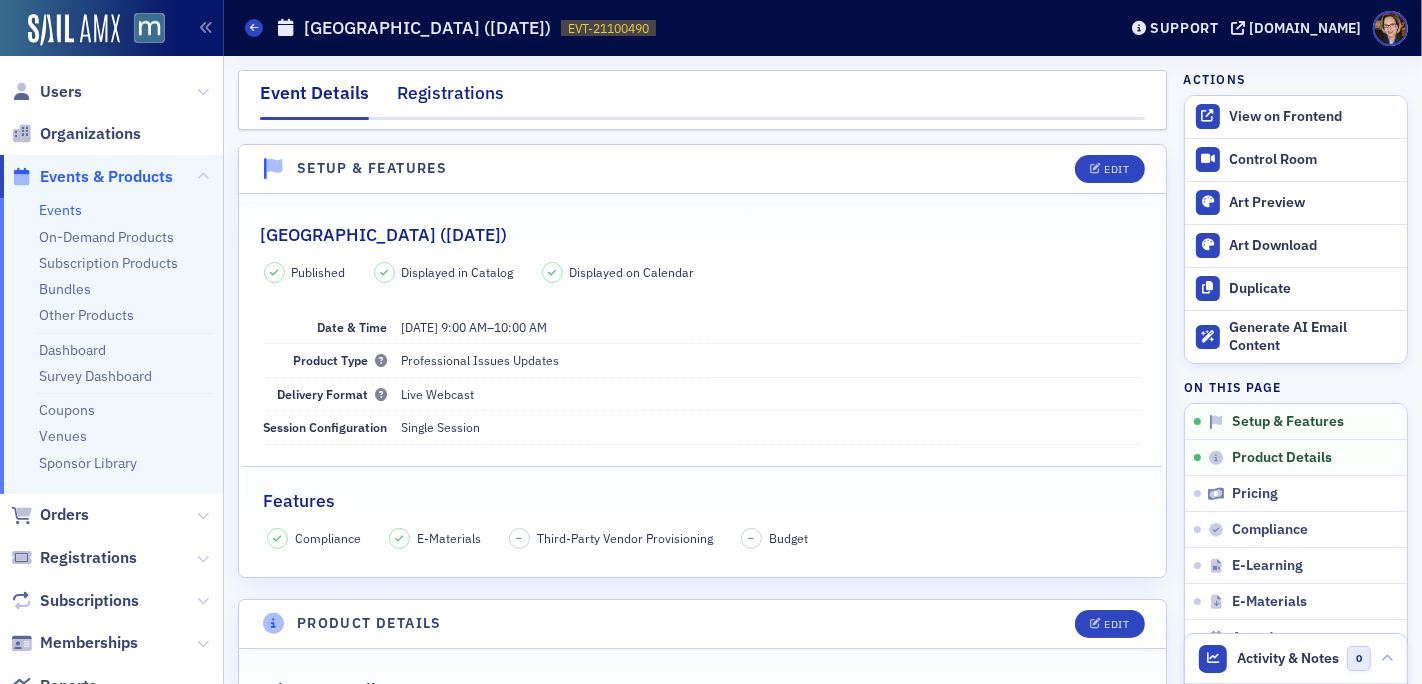 click on "Registrations" 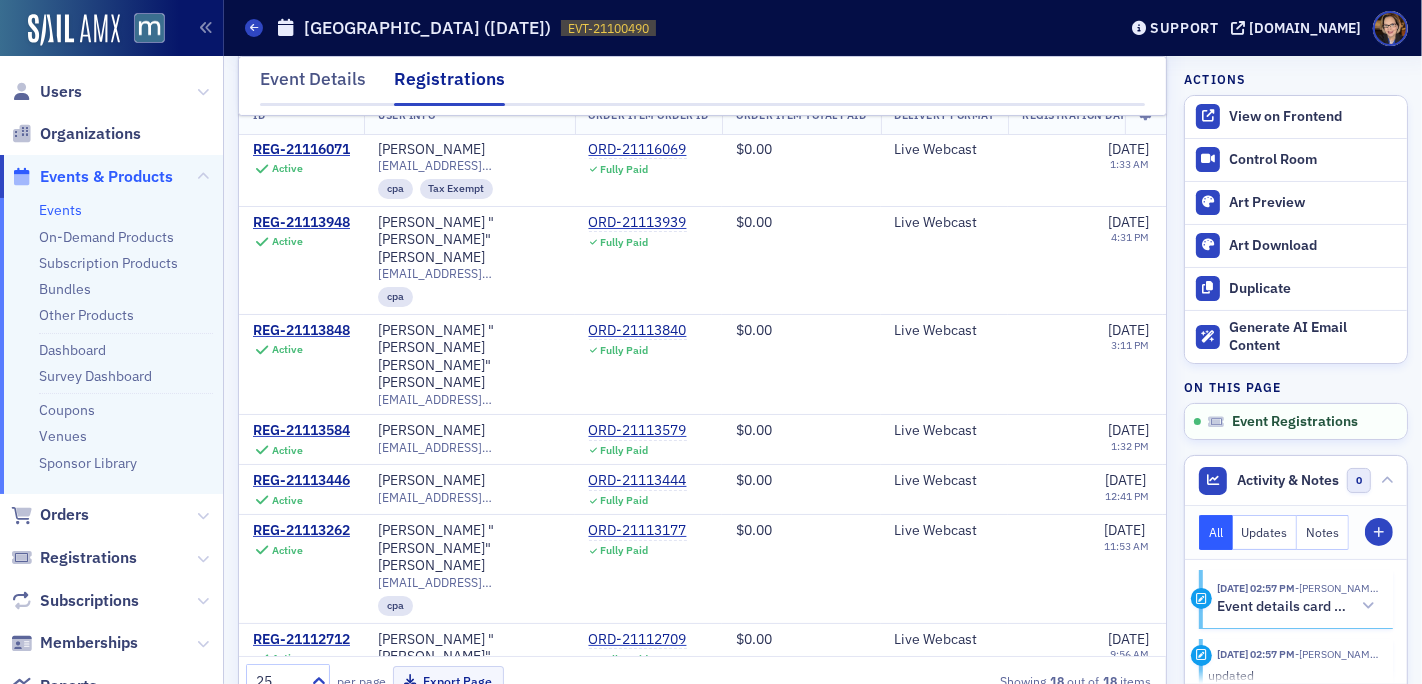 scroll, scrollTop: 191, scrollLeft: 0, axis: vertical 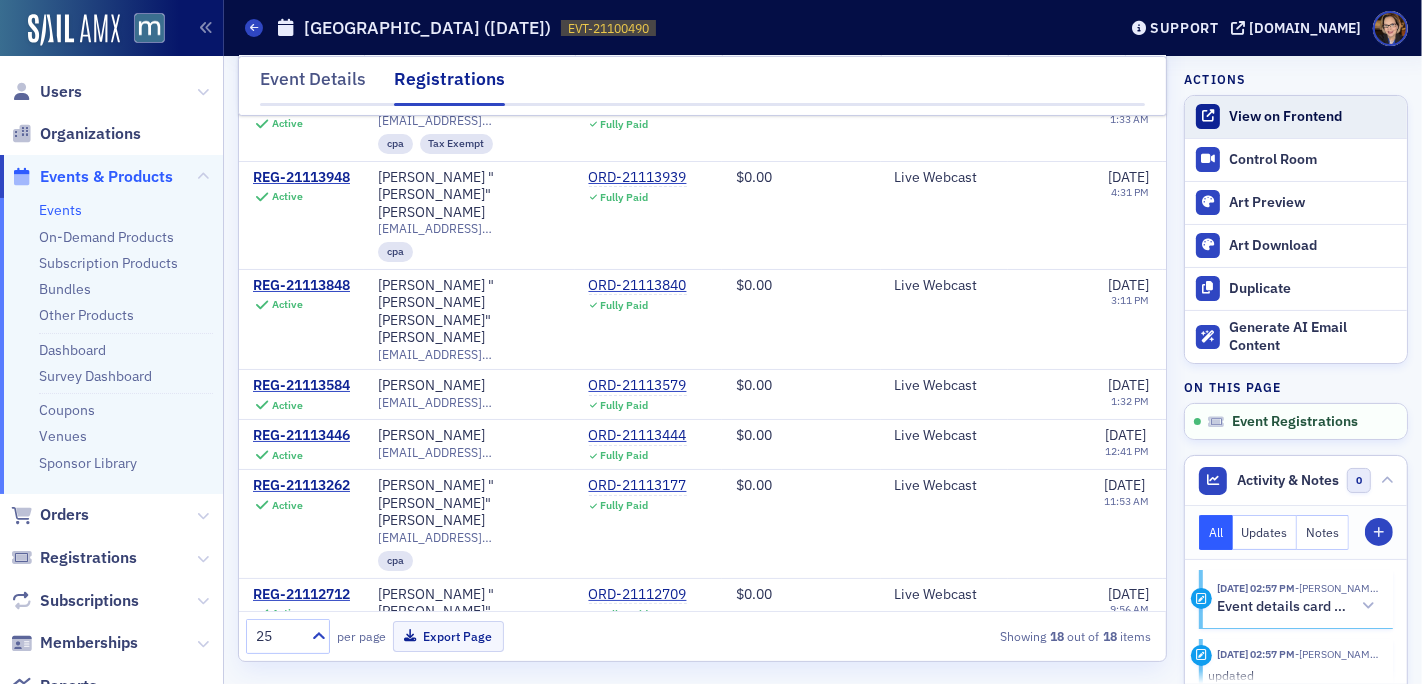 click on "View on Frontend" 